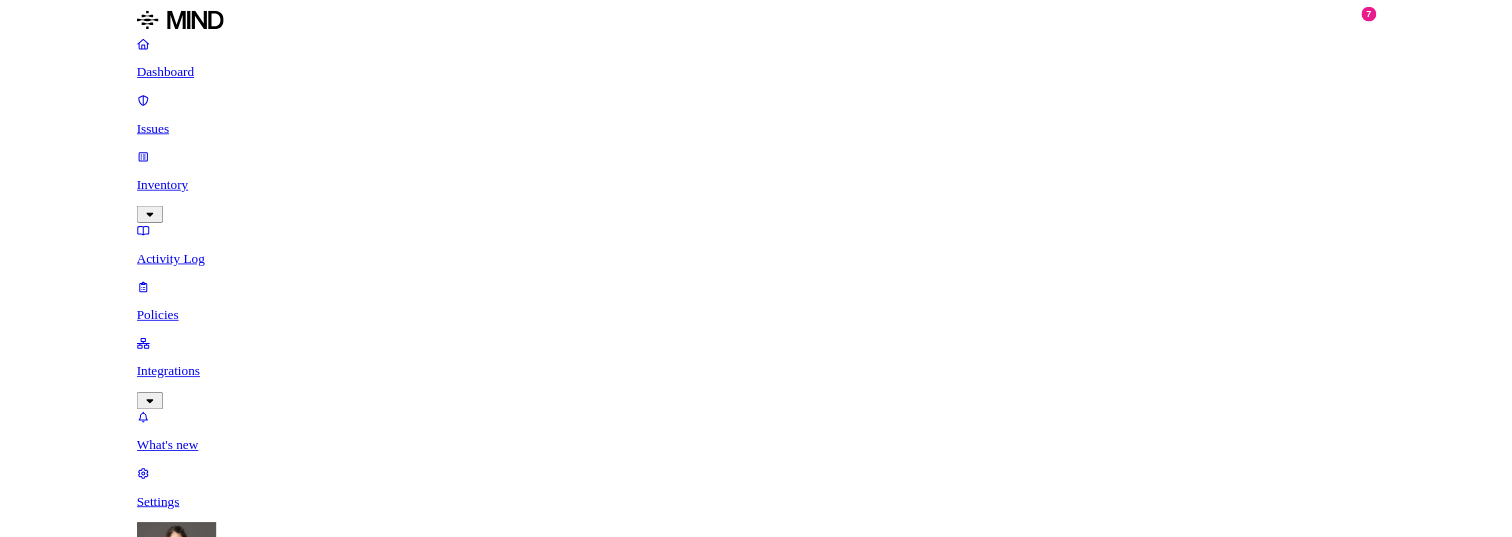 scroll, scrollTop: 0, scrollLeft: 0, axis: both 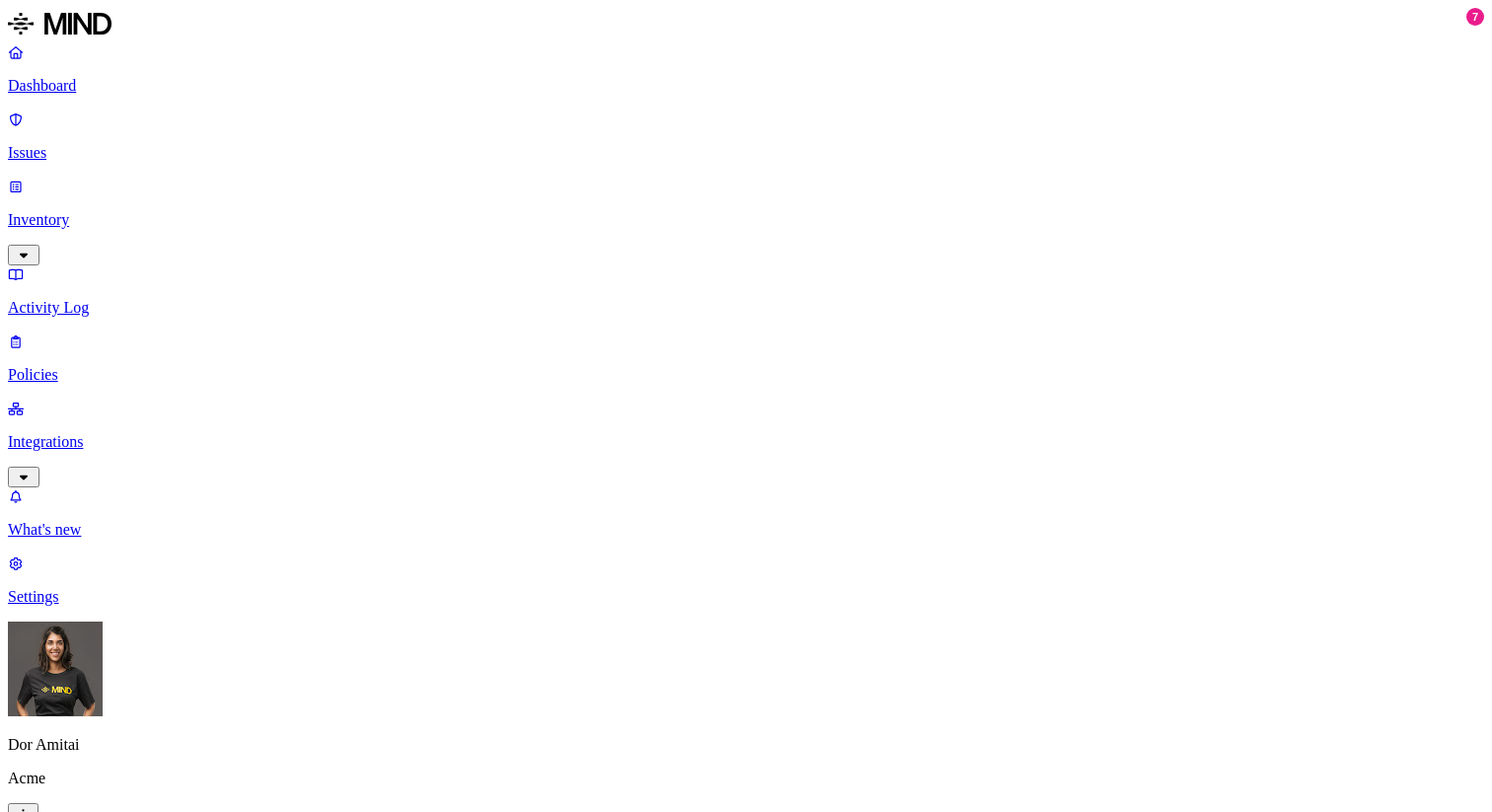 drag, startPoint x: 505, startPoint y: 574, endPoint x: 532, endPoint y: 571, distance: 27.166155 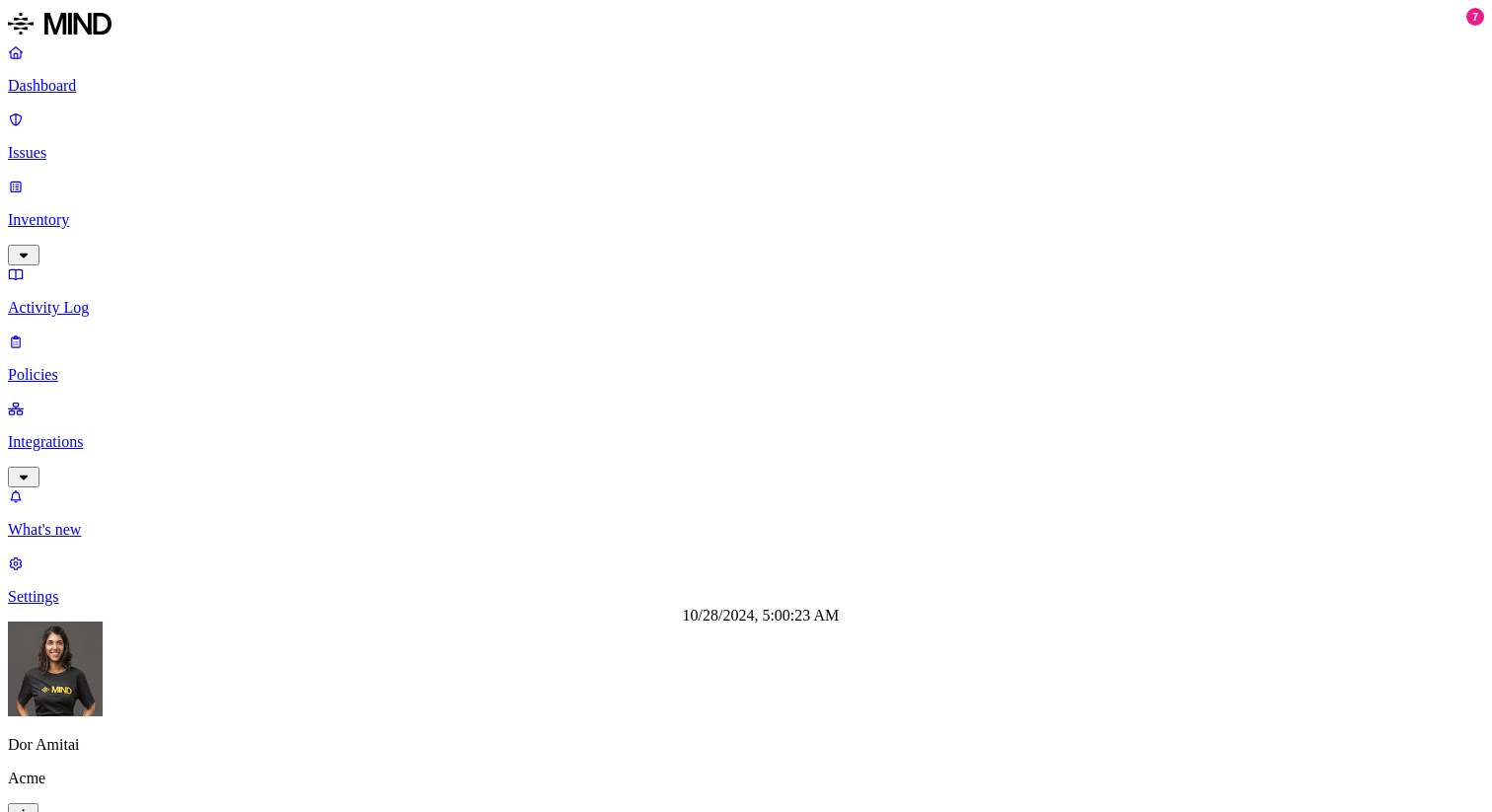 scroll, scrollTop: 0, scrollLeft: 8, axis: horizontal 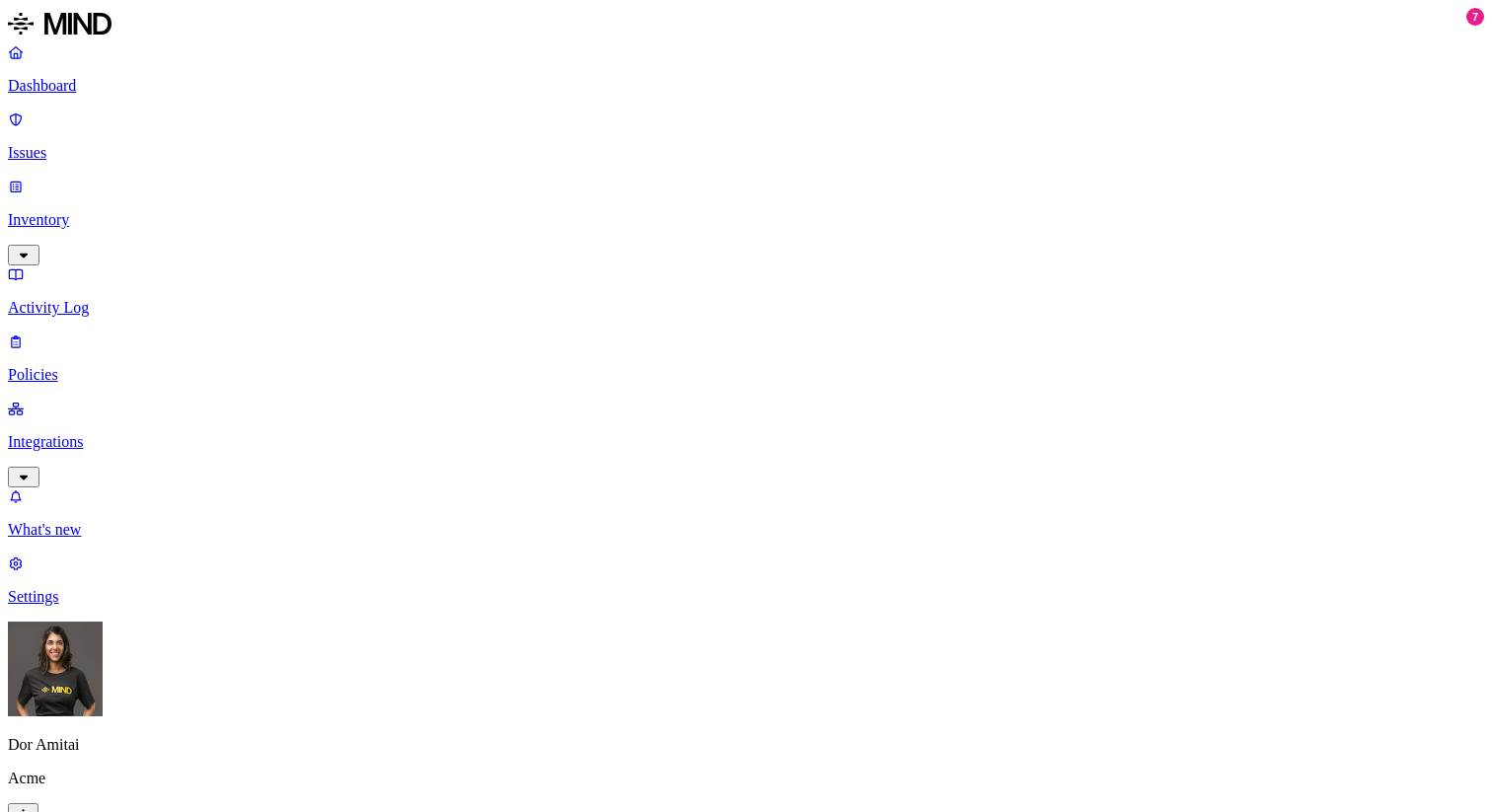 click at bounding box center (529, 3309) 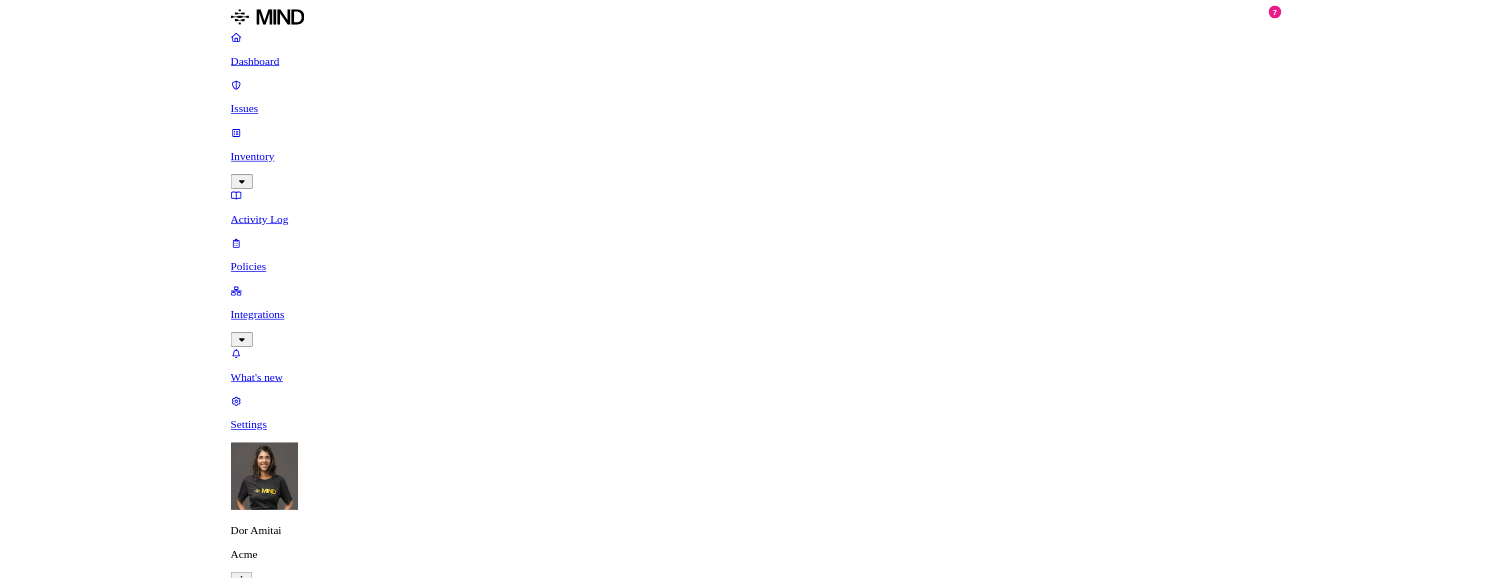 scroll, scrollTop: 0, scrollLeft: 0, axis: both 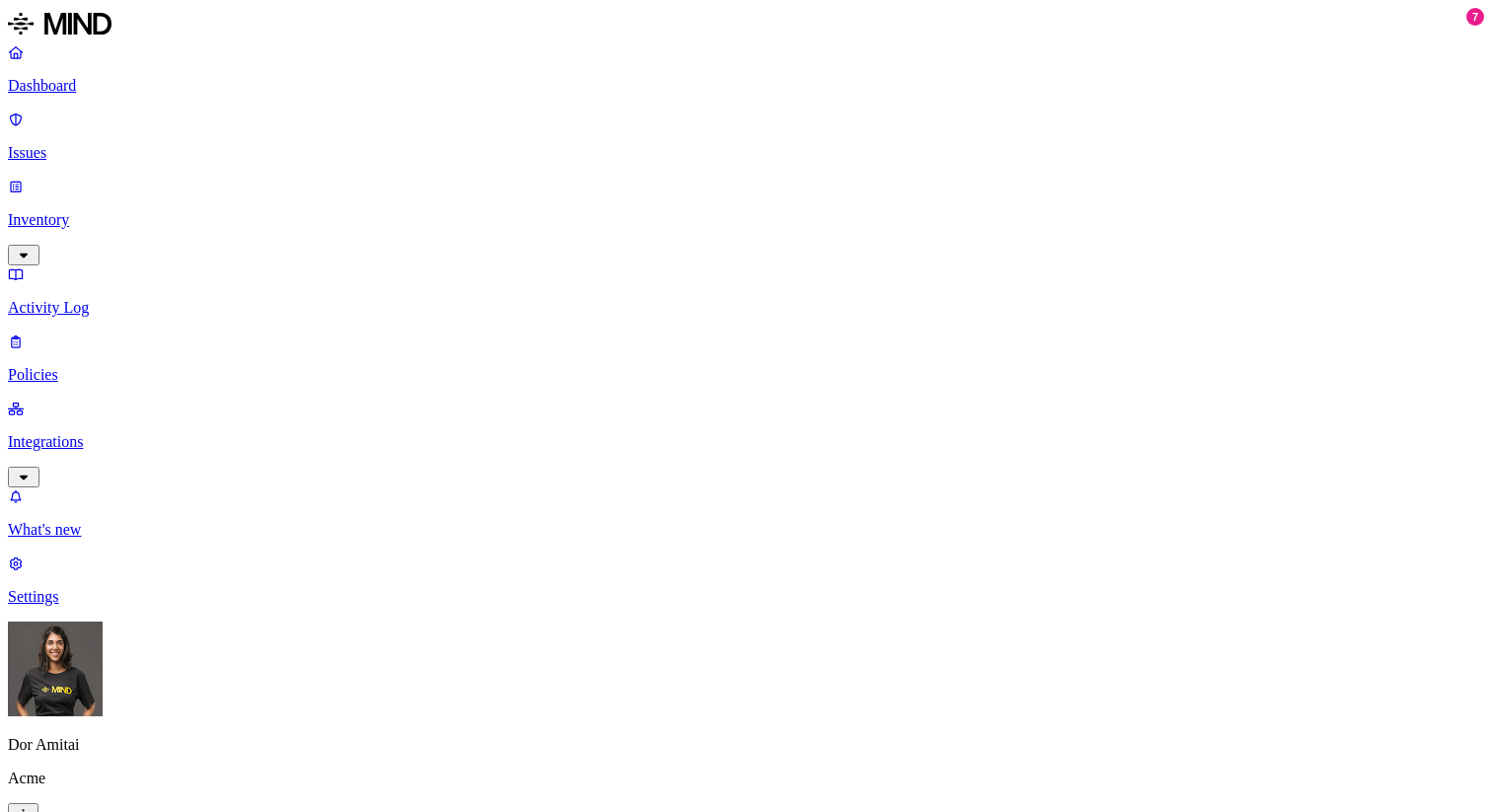 click on "Dashboard 546" at bounding box center [746, 1281] 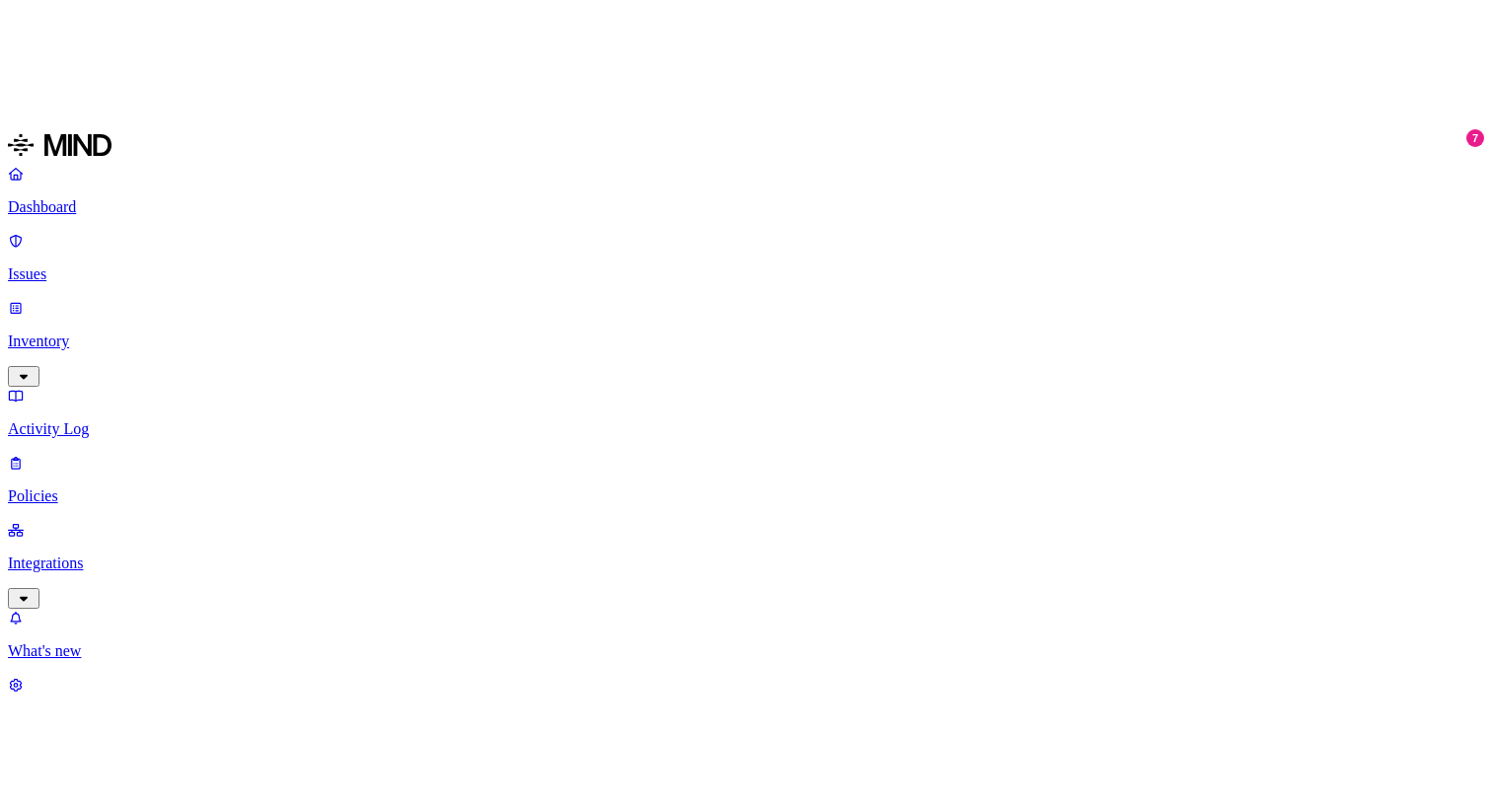 scroll, scrollTop: 158, scrollLeft: 0, axis: vertical 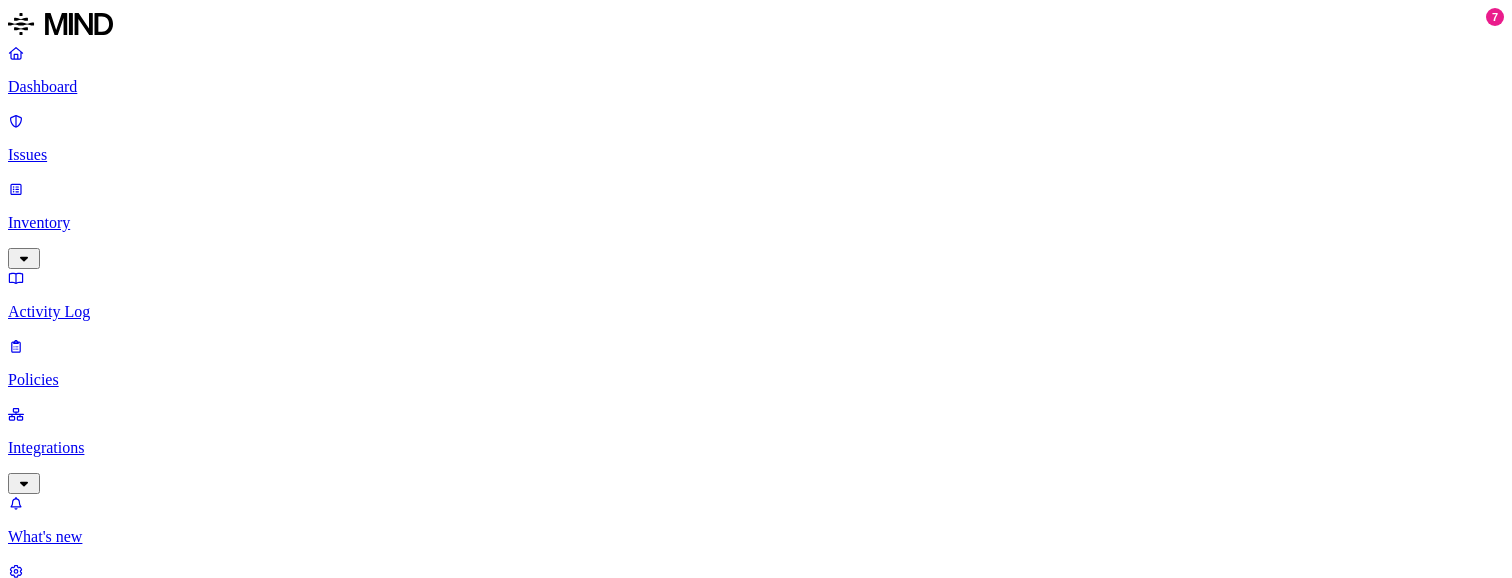 click on "www.linkedin.com" at bounding box center [352, 3247] 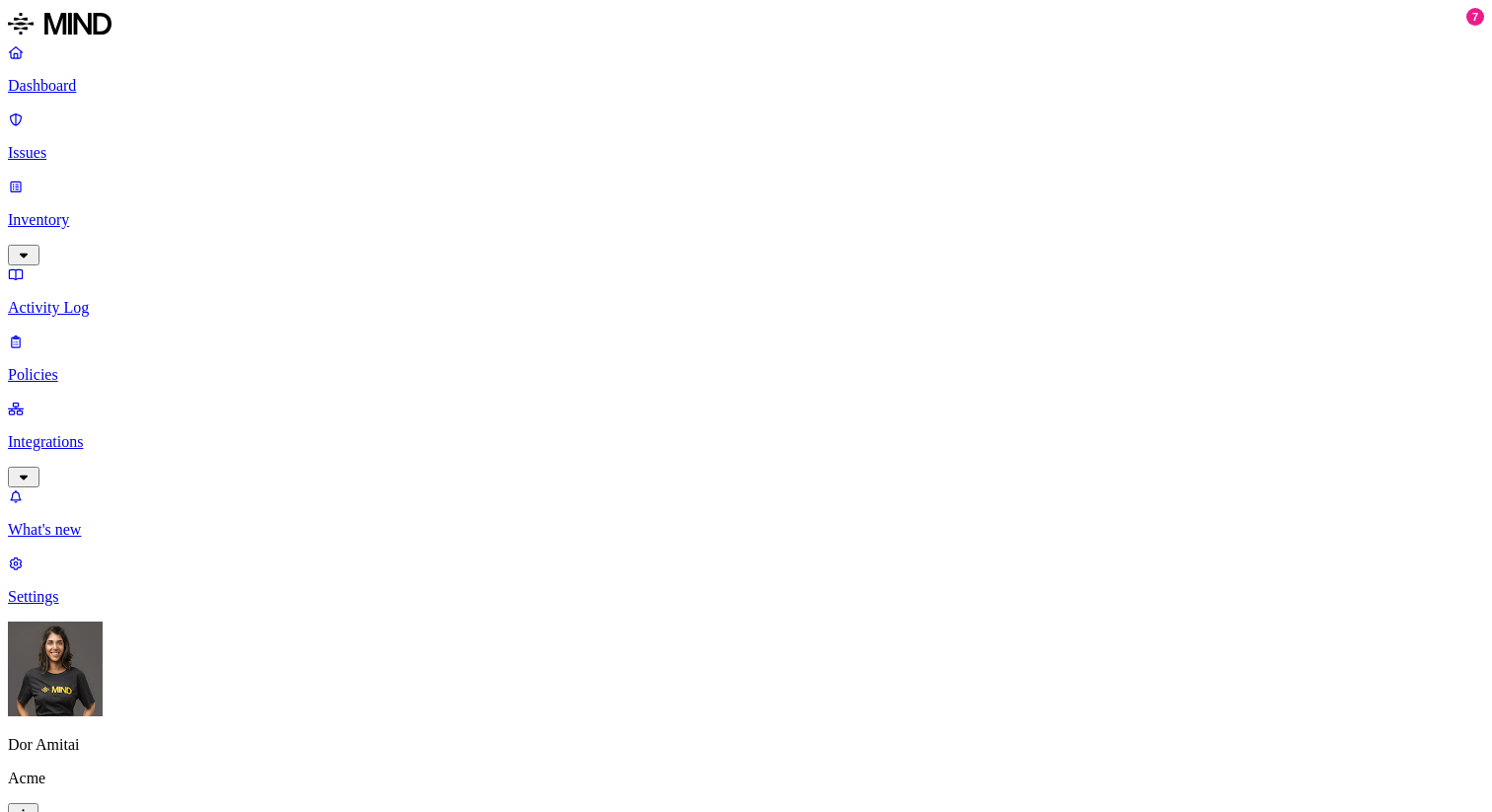 scroll, scrollTop: 0, scrollLeft: 0, axis: both 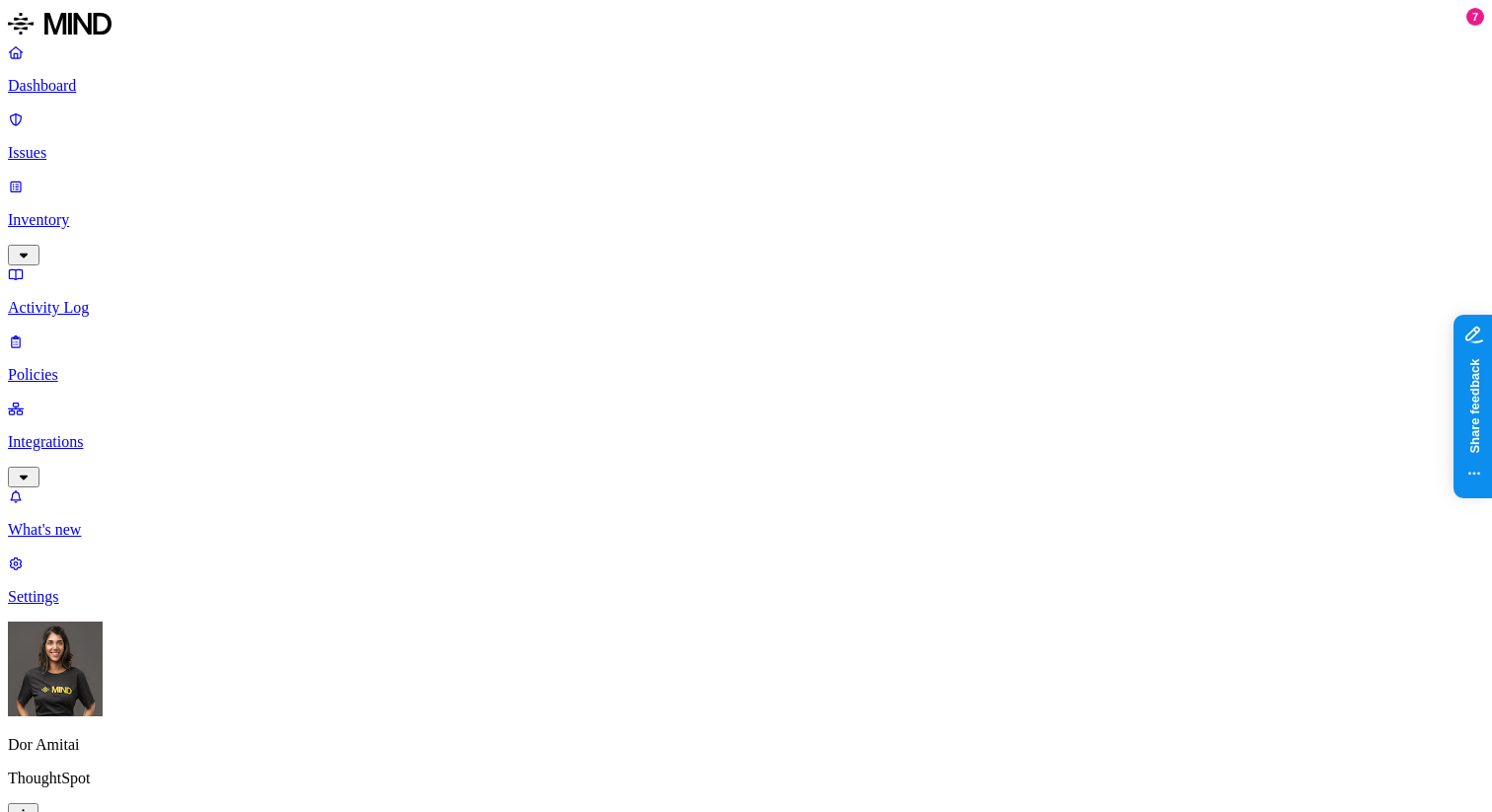 click on "Detection" at bounding box center [117, 1989] 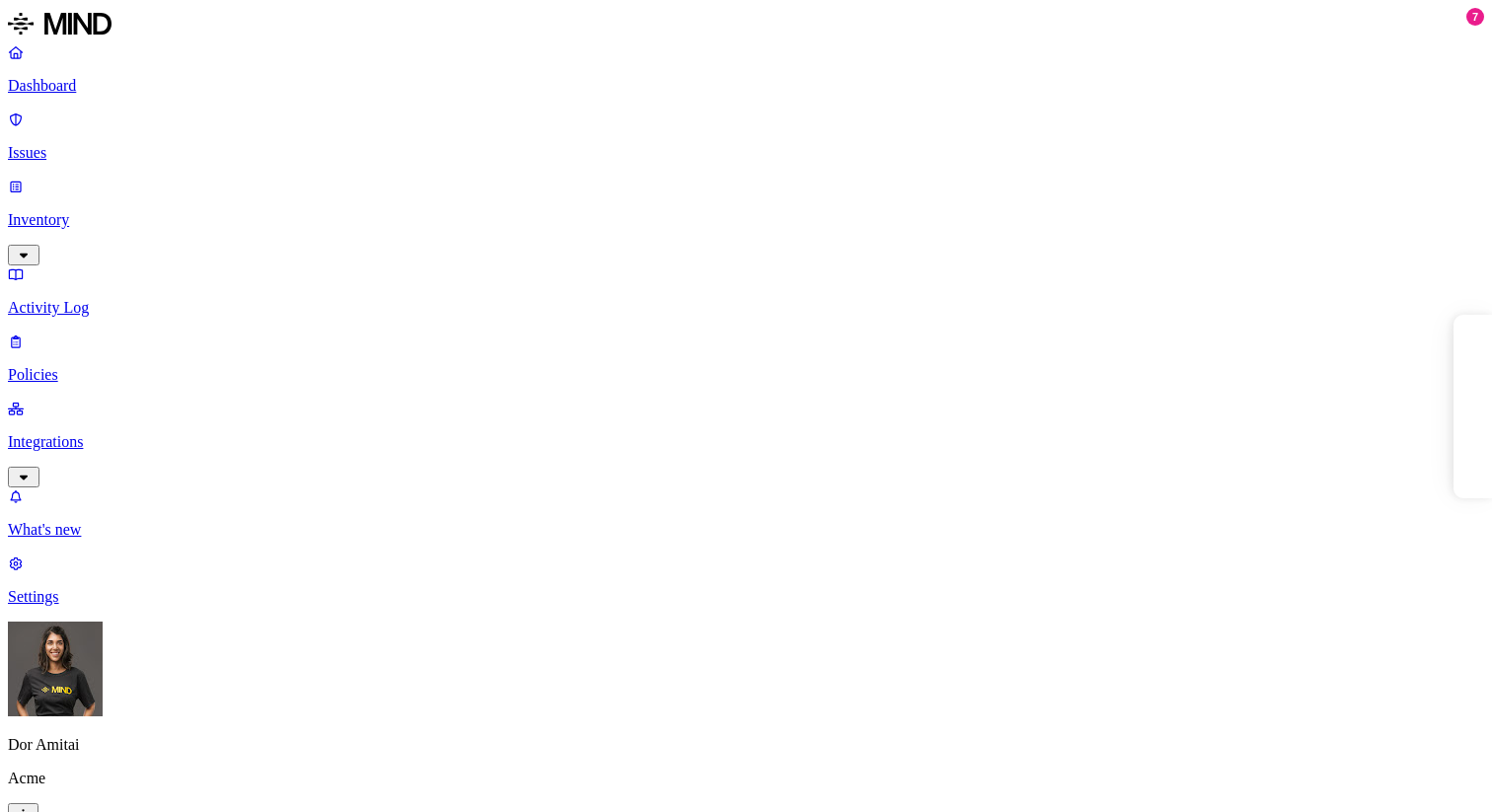 click on "Prevention" at bounding box center (192, 1746) 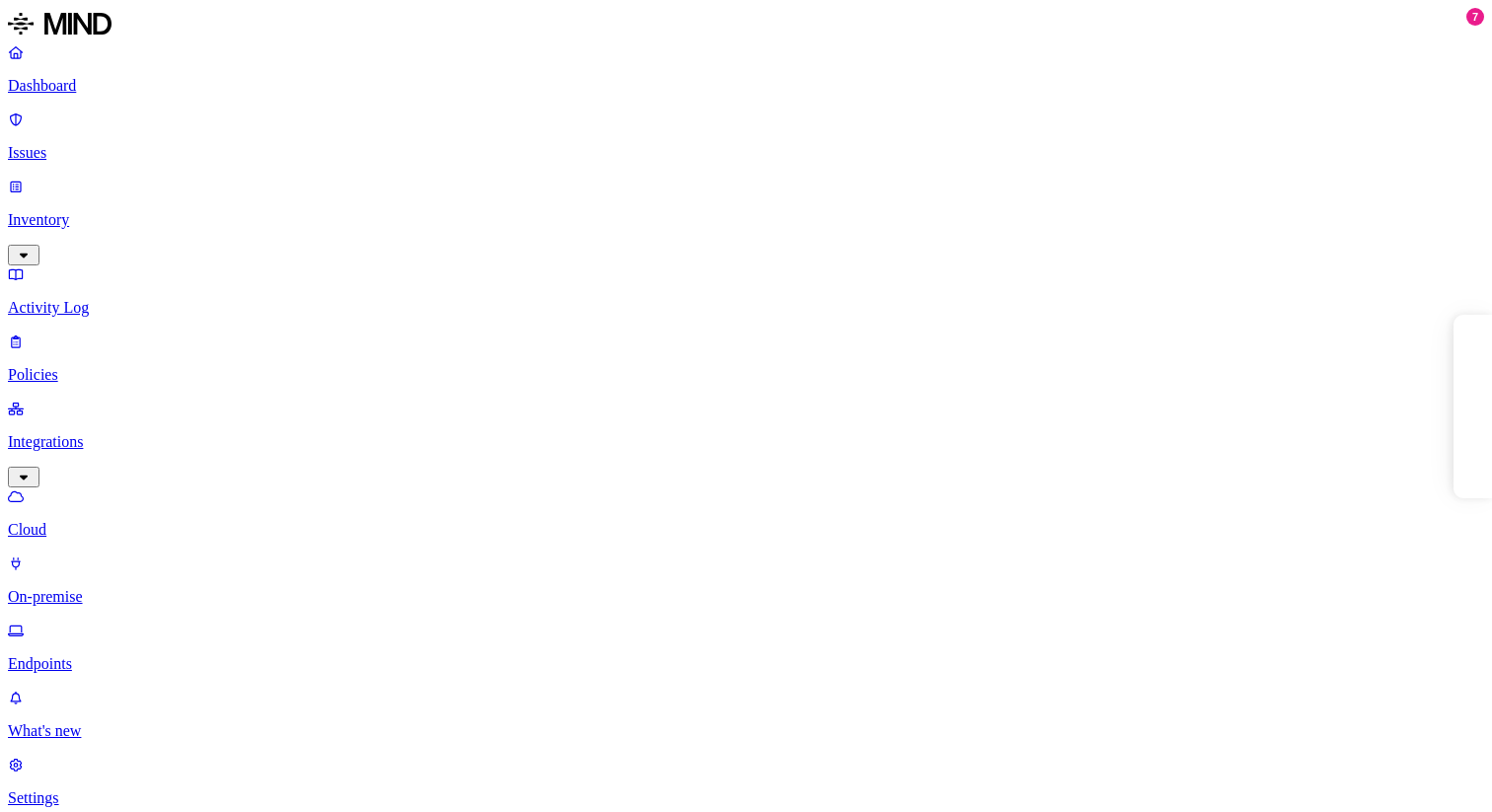 scroll, scrollTop: 0, scrollLeft: 0, axis: both 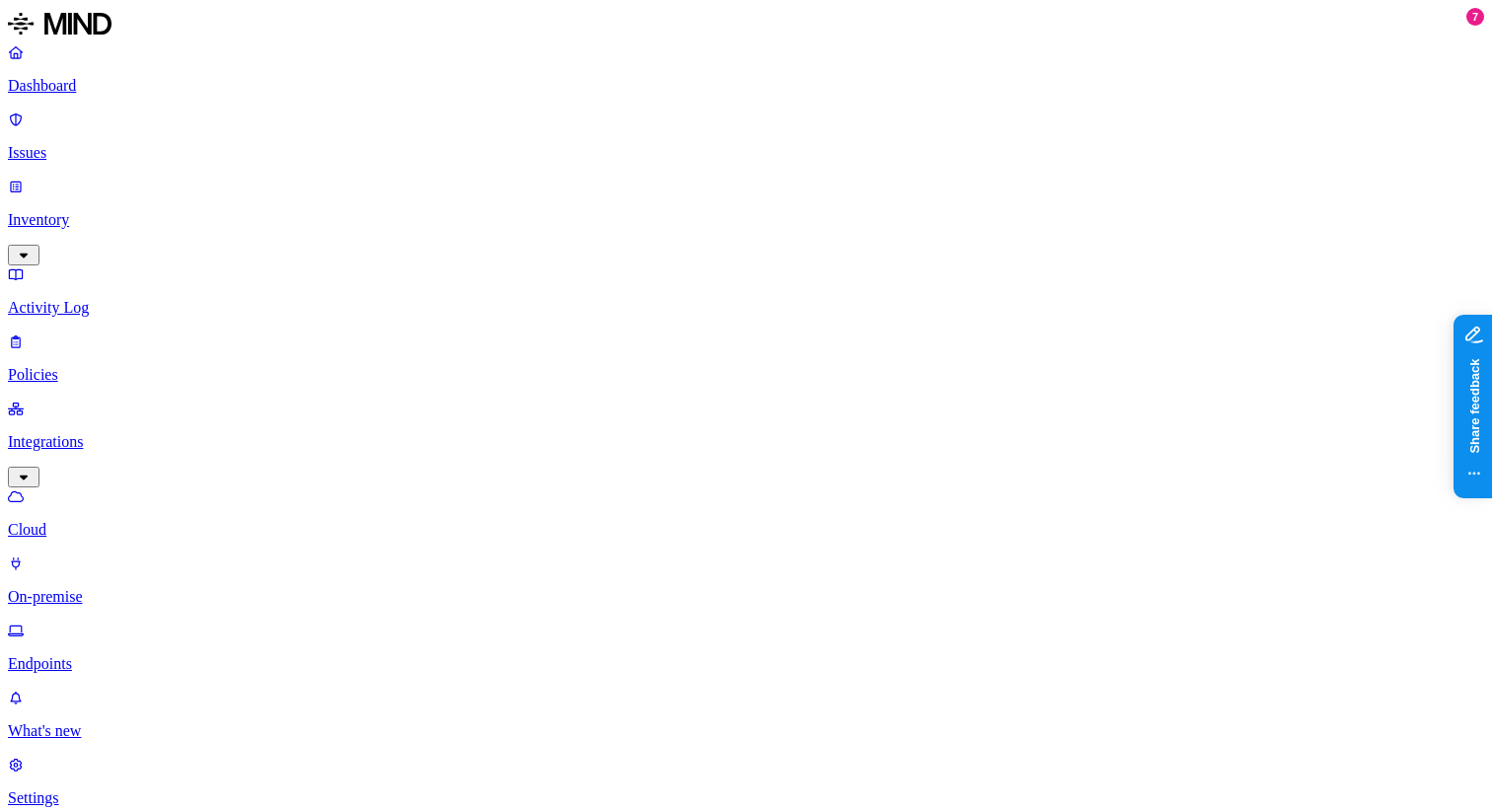 click on "Dashboard" at bounding box center (746, 86) 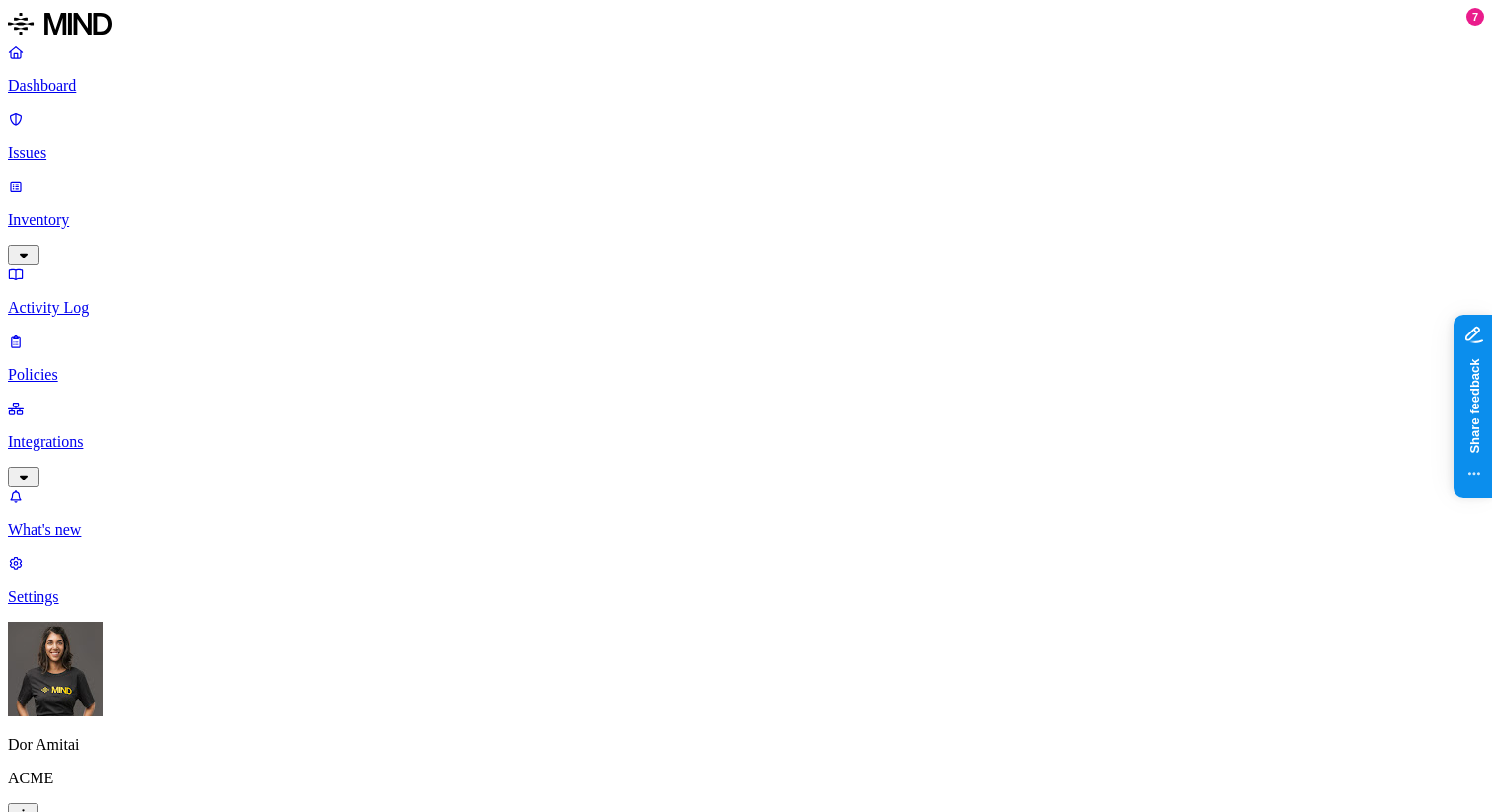 click on "Prevention" at bounding box center [192, 2117] 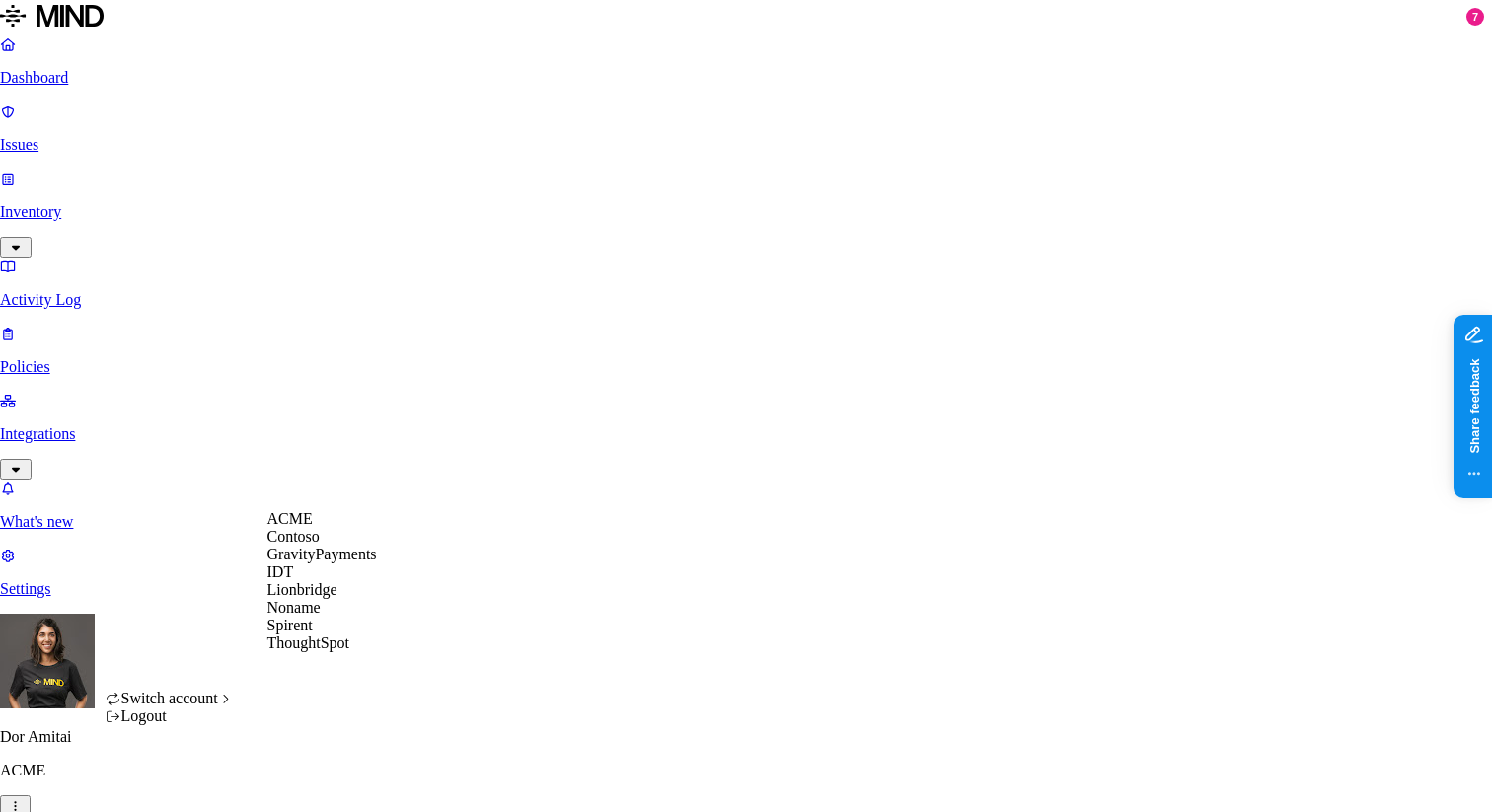 click on "Spirent" at bounding box center [322, 626] 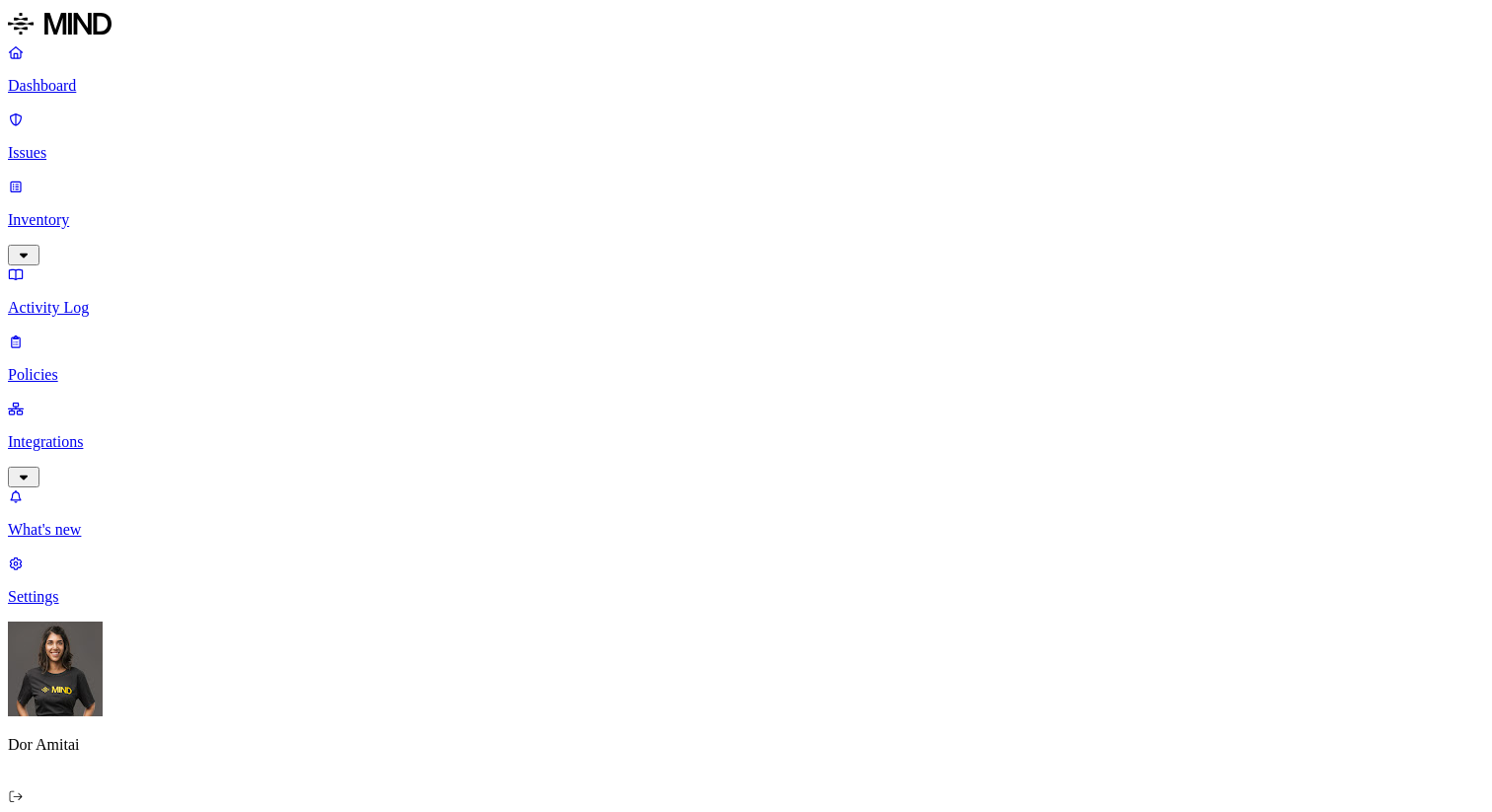 scroll, scrollTop: 0, scrollLeft: 0, axis: both 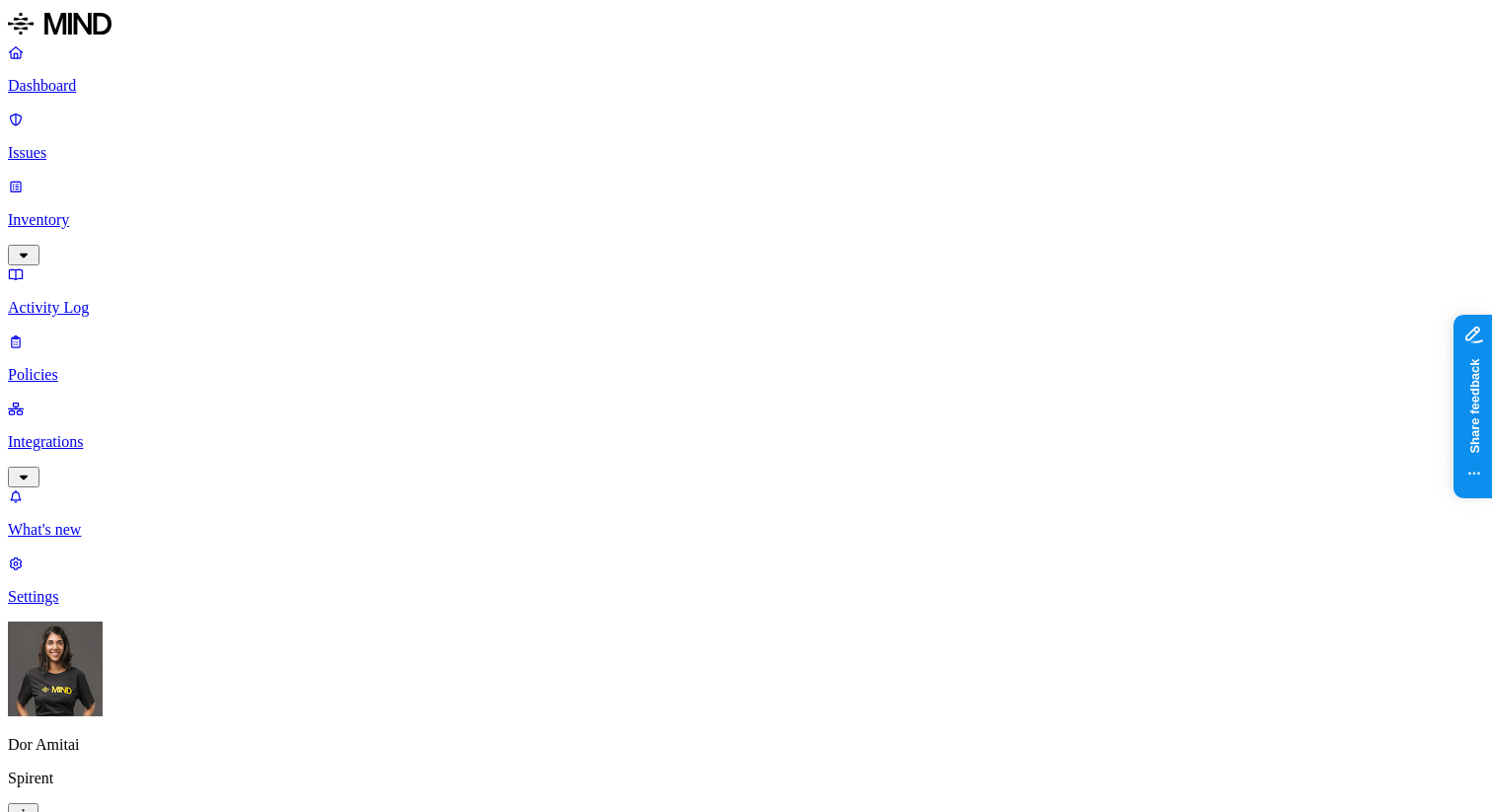 click on "Prevention" at bounding box center [192, 1142] 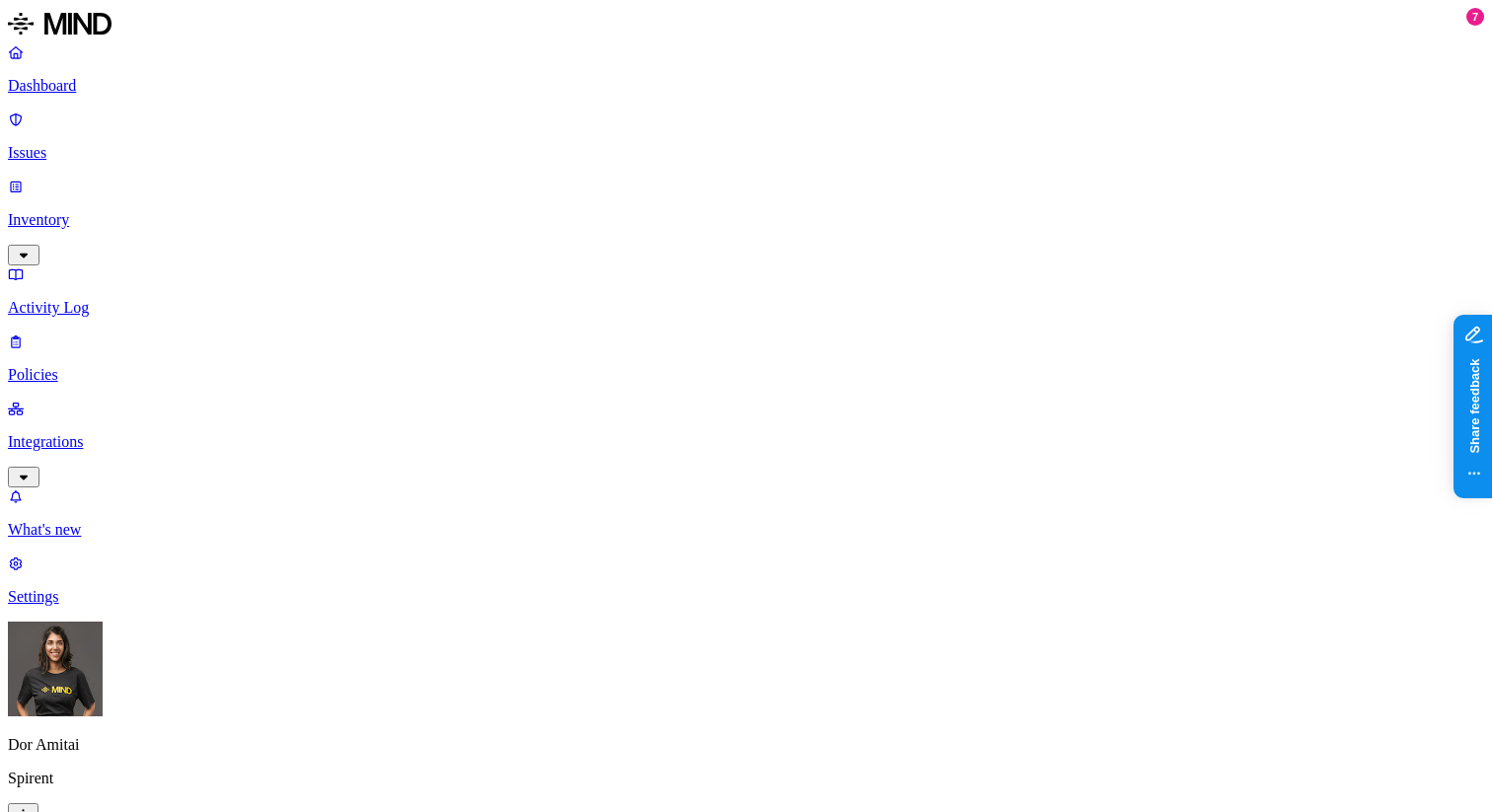 scroll, scrollTop: 0, scrollLeft: 0, axis: both 